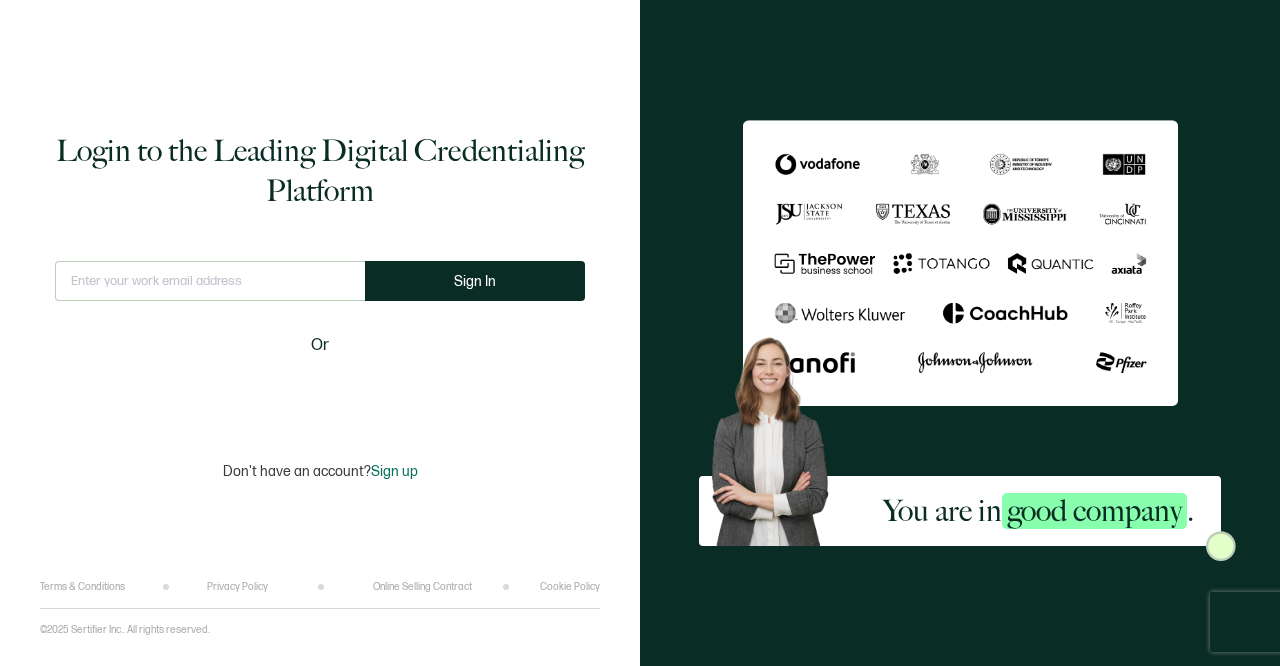 scroll, scrollTop: 0, scrollLeft: 0, axis: both 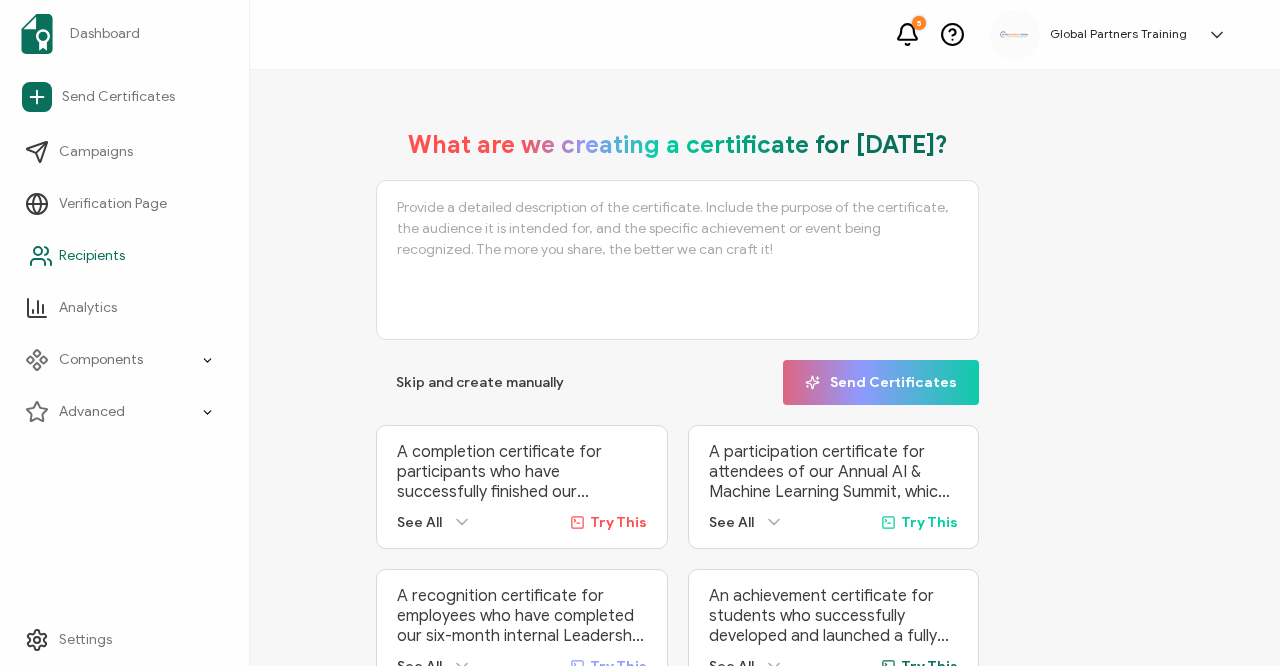 click 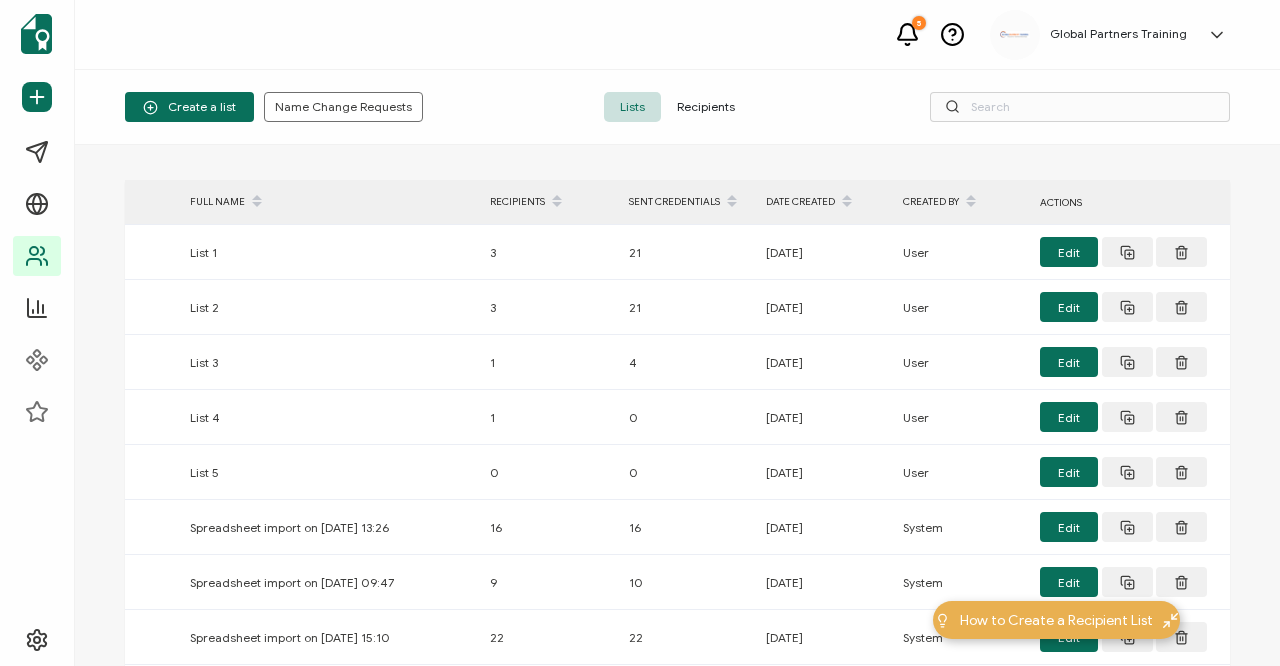 click on "Create a list
Name Change Requests
Lists
Recipients" at bounding box center [677, 107] 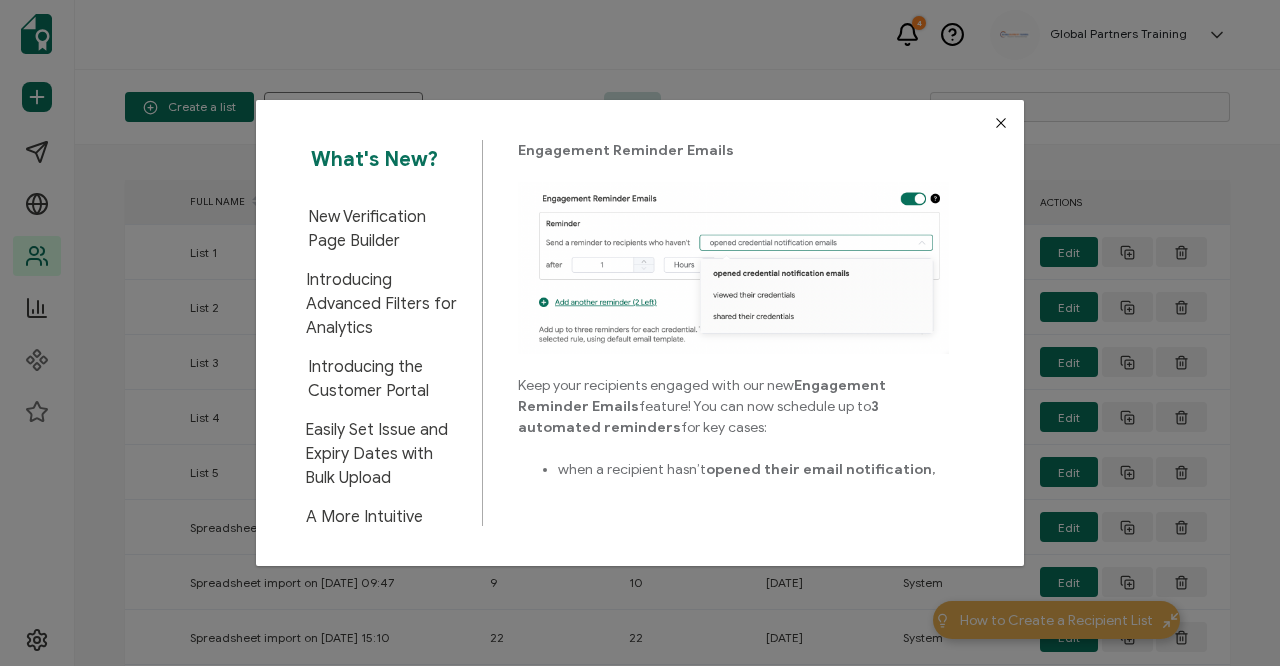 click at bounding box center [1001, 123] 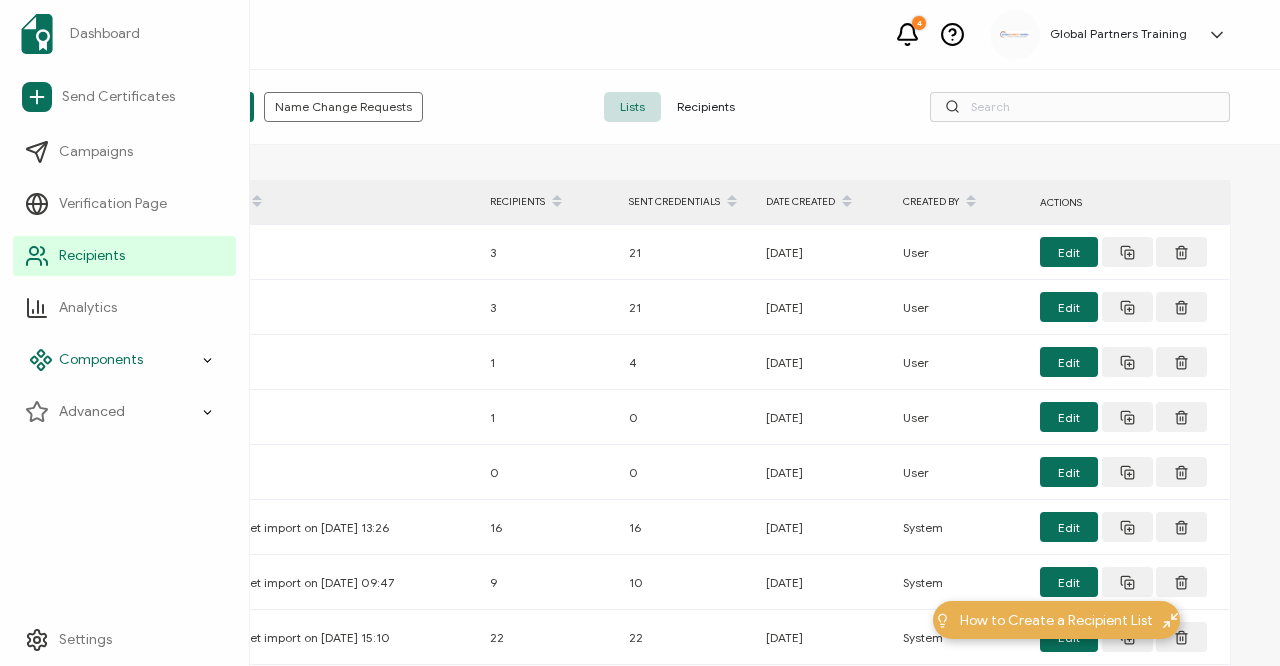 click 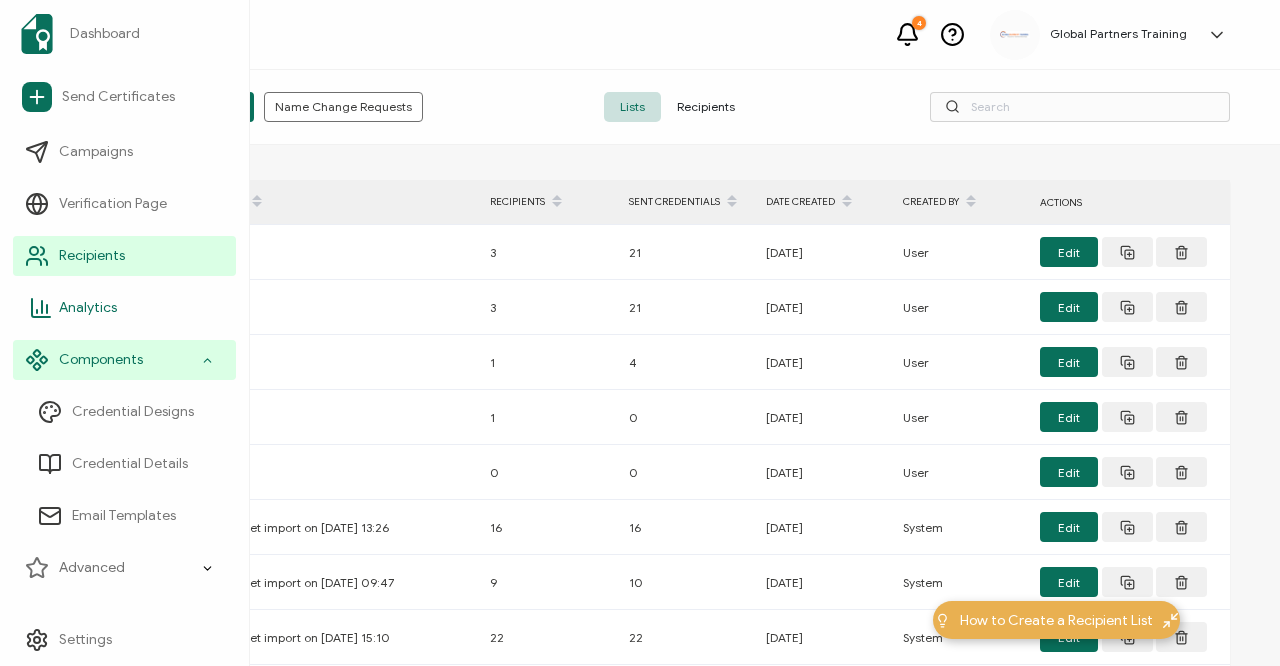 click on "Analytics" at bounding box center [124, 308] 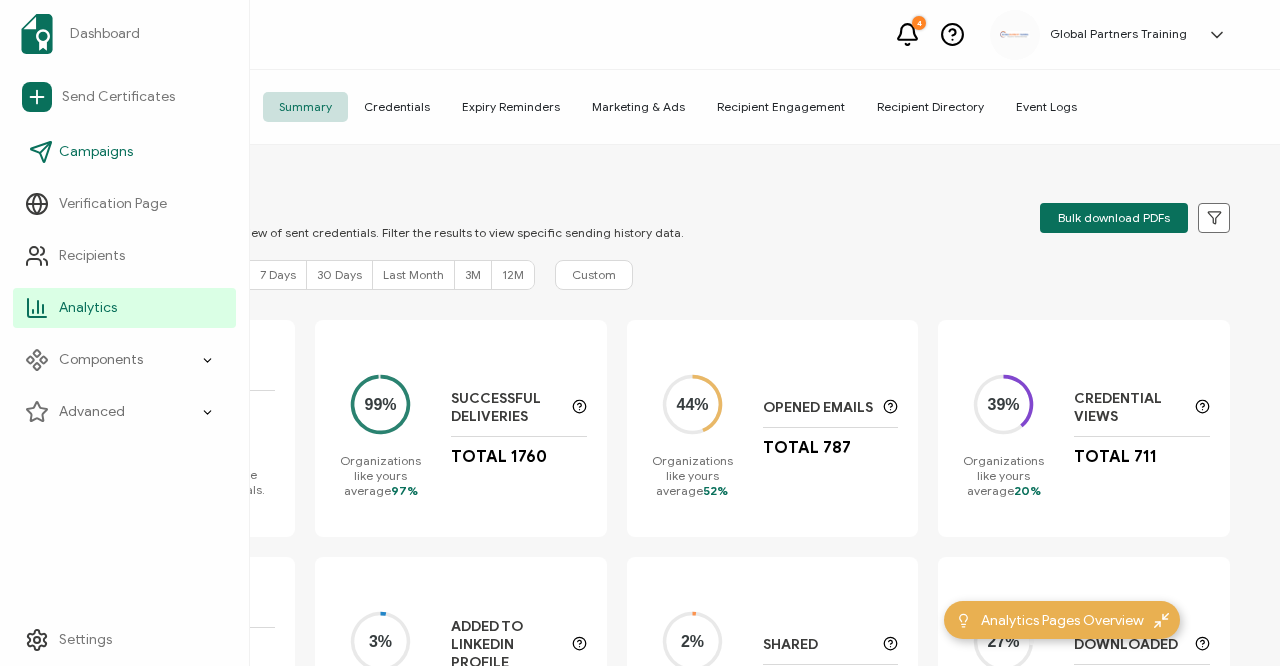 click on "Campaigns" at bounding box center (124, 152) 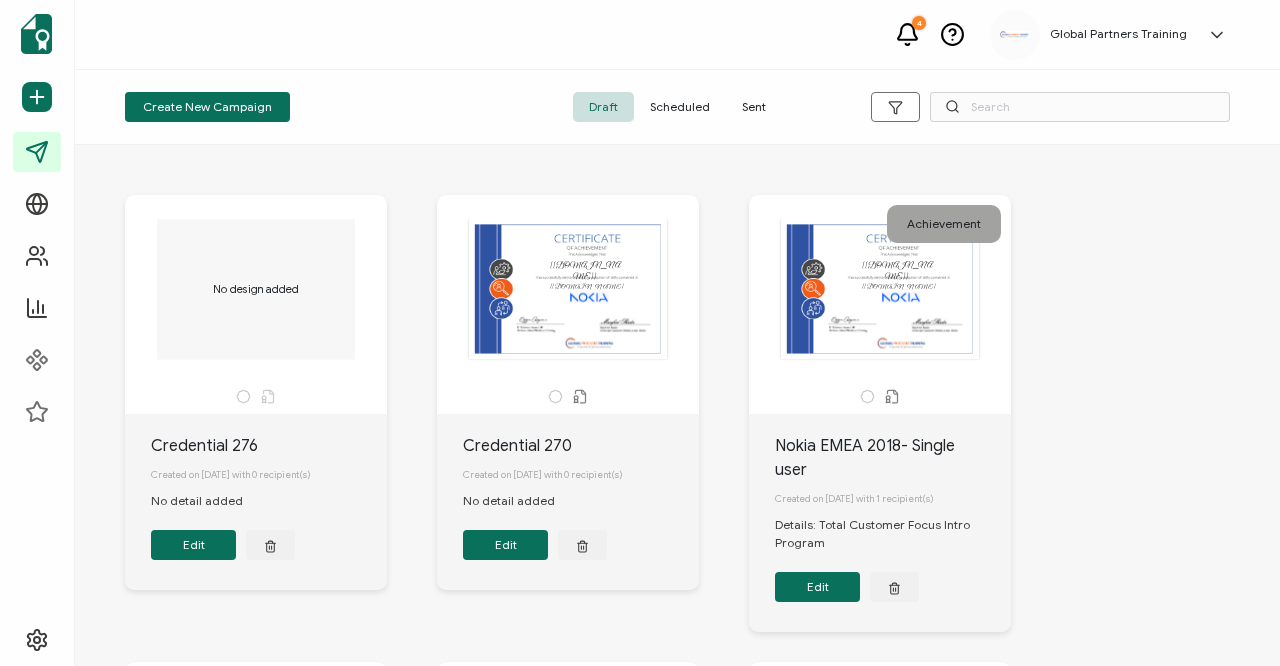 click on "Sent" at bounding box center [754, 107] 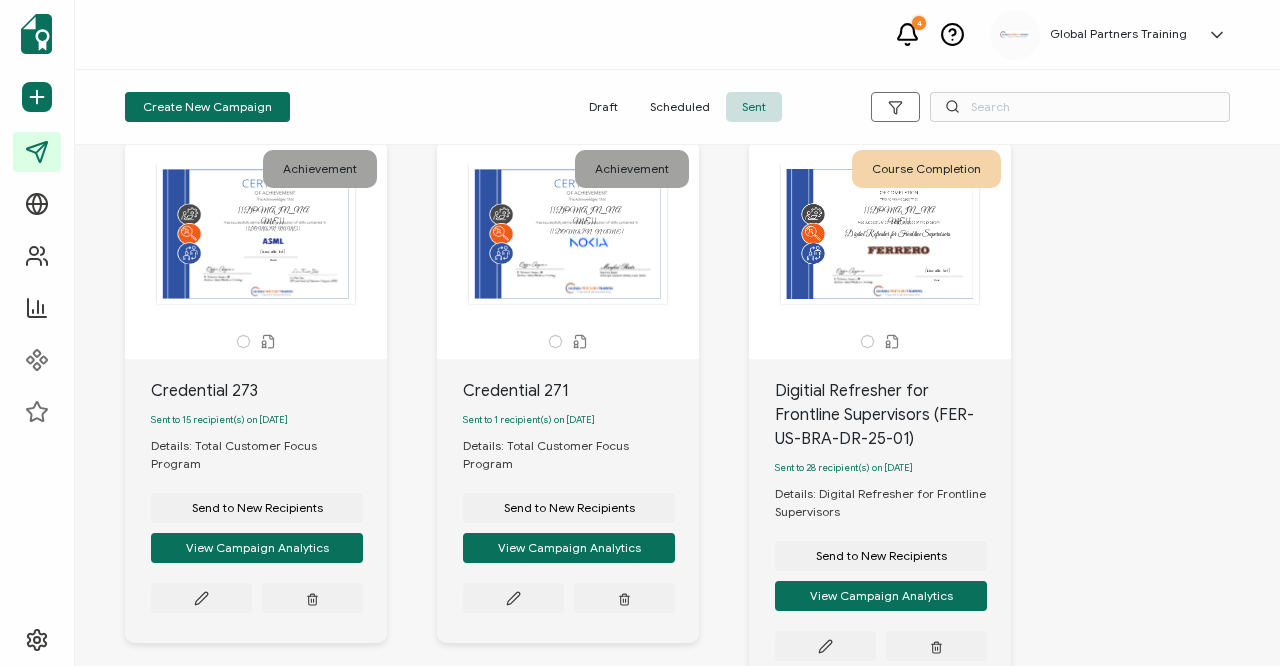 scroll, scrollTop: 55, scrollLeft: 0, axis: vertical 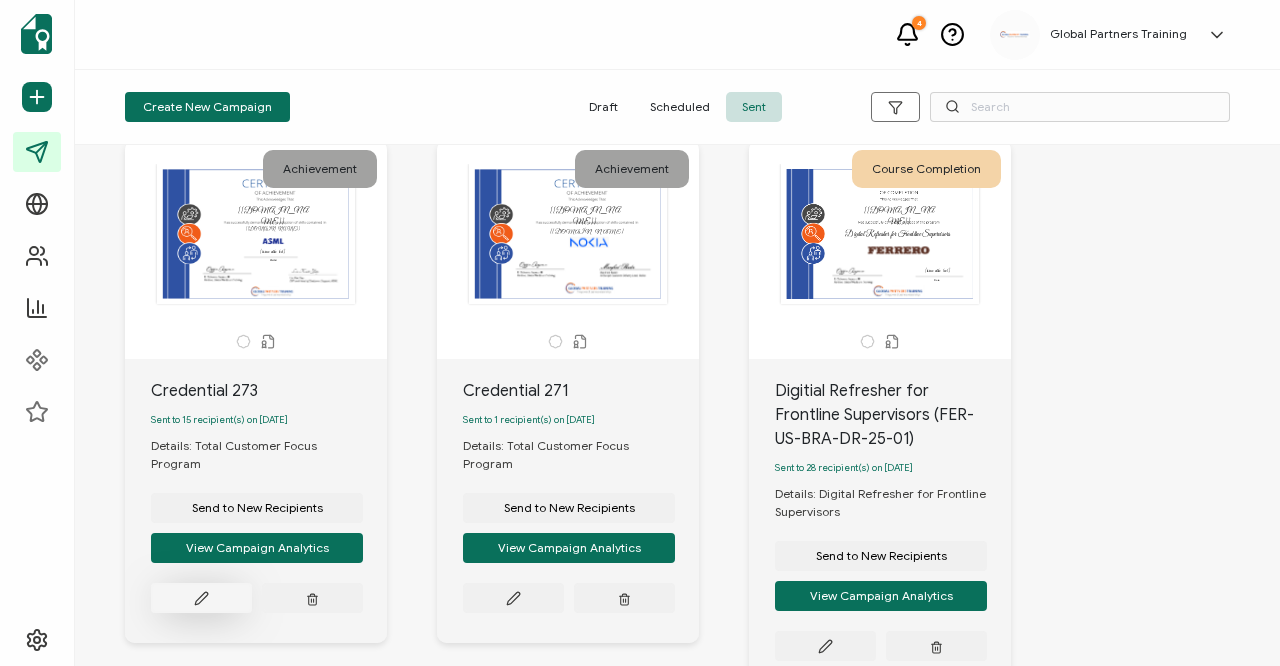 click 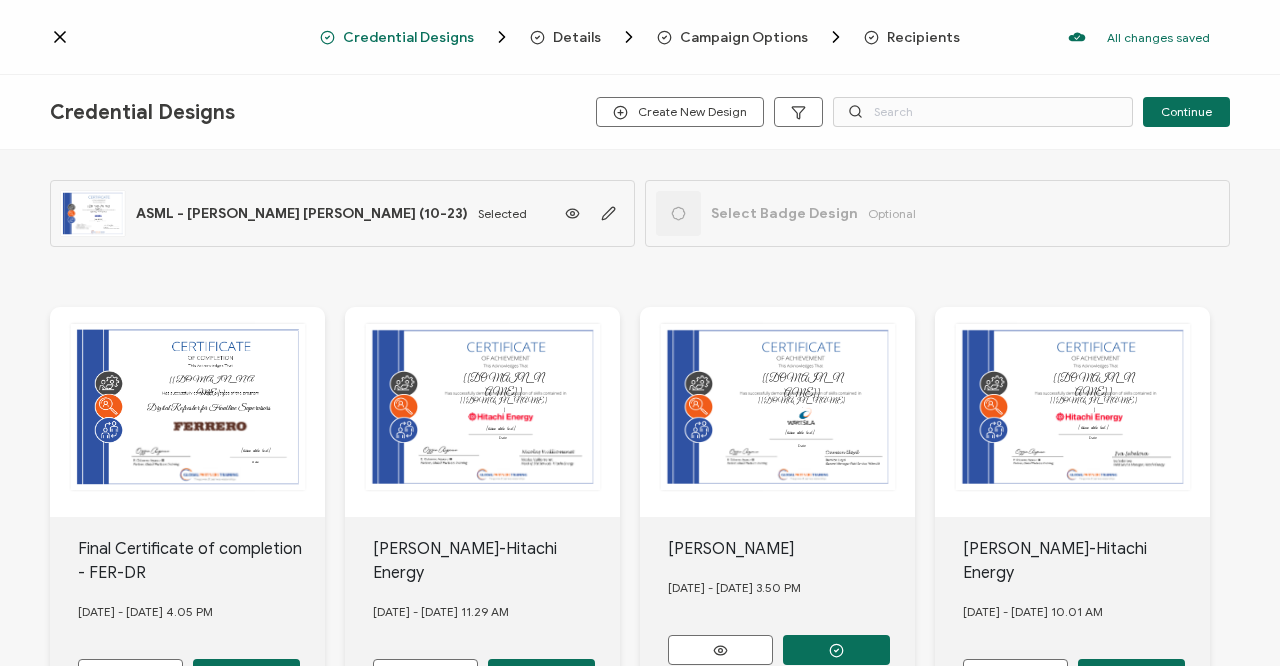 click on "Credential Designs       Details       Campaign Options       Recipients
All changes saved
We save your content automatically as you keep working.
Changes are saved automatically. Any credentials sent from this campaign will update automatically. To undo modifications, re-edit the relevant element.
All changes saved
Last saved on [DATE] 12:51 PM" at bounding box center [640, 37] 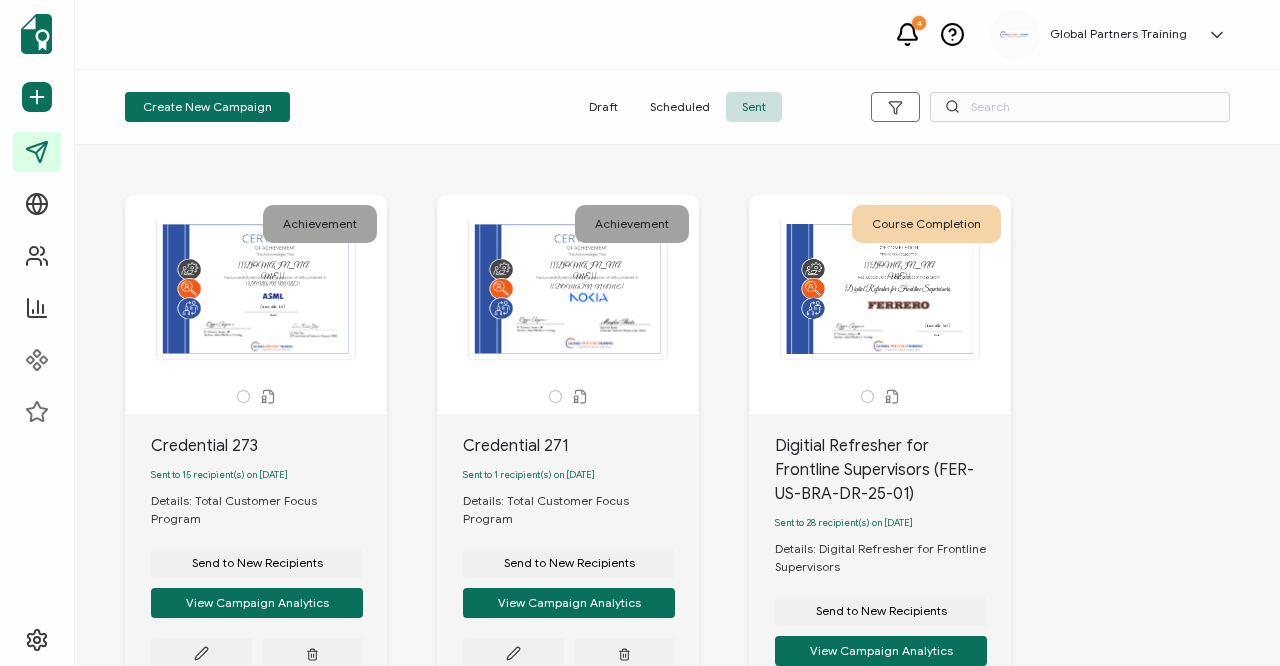 click on "Create New Campaign" at bounding box center [309, 107] 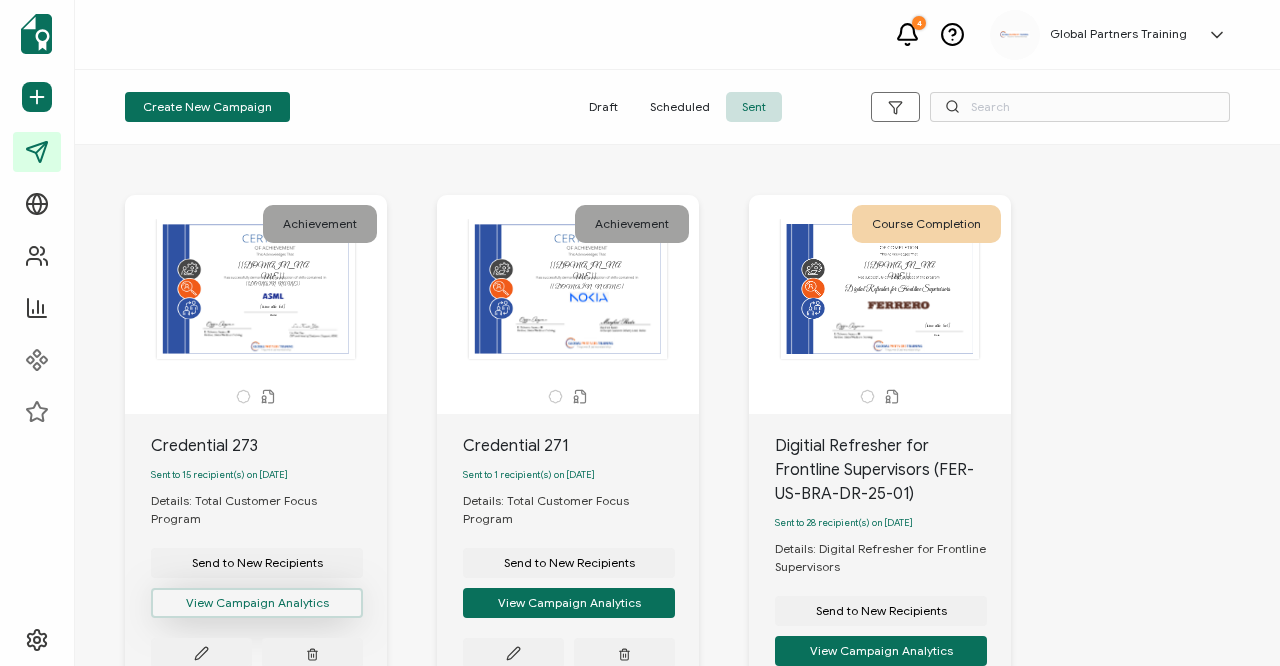 click on "View Campaign Analytics" at bounding box center (257, 603) 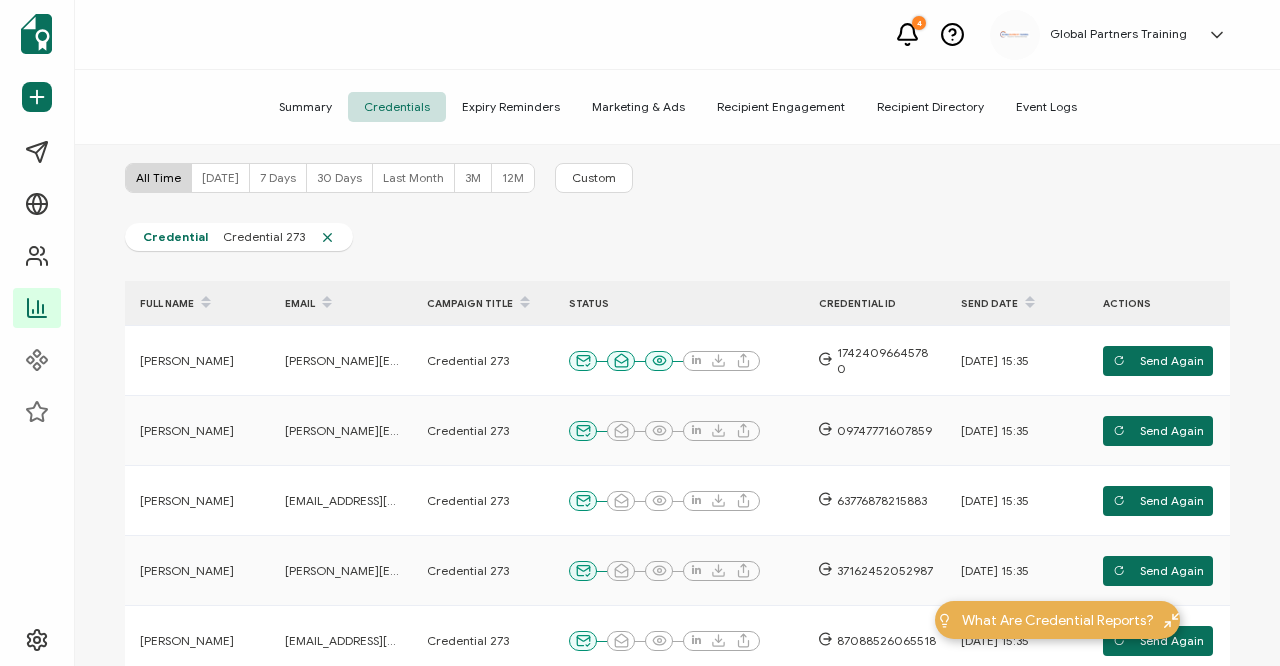 scroll, scrollTop: 111, scrollLeft: 0, axis: vertical 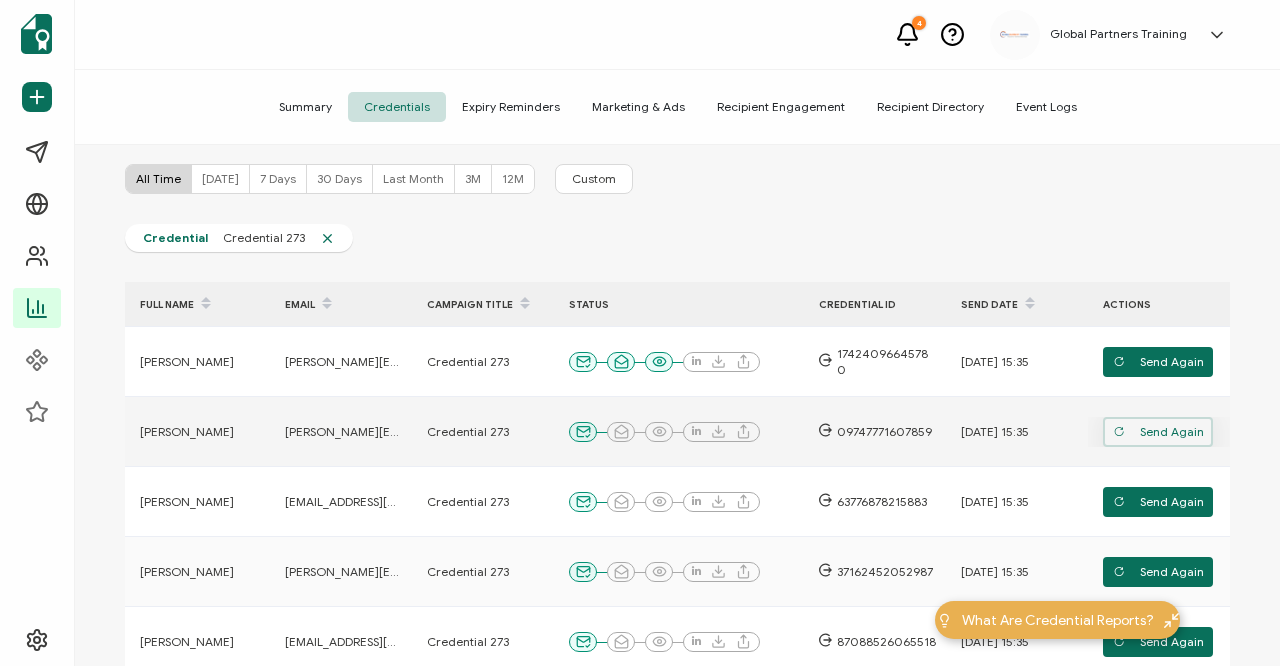 click on "Send Again" at bounding box center [1158, 432] 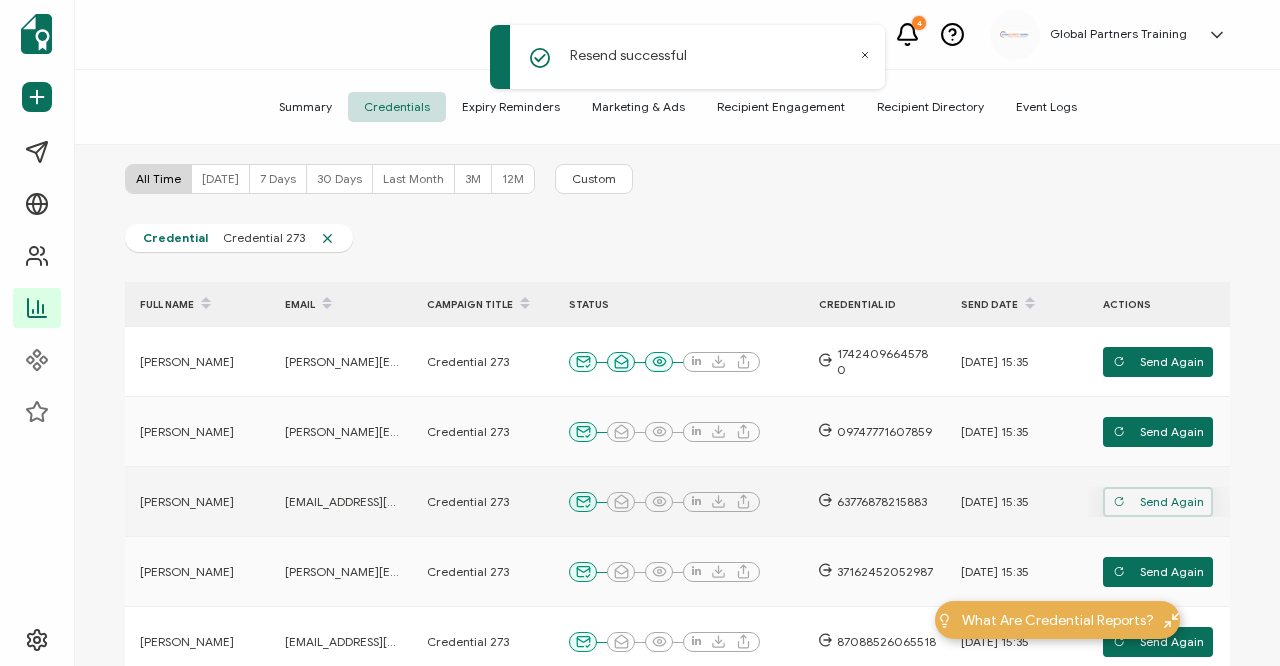 click on "Send Again" at bounding box center (1158, 362) 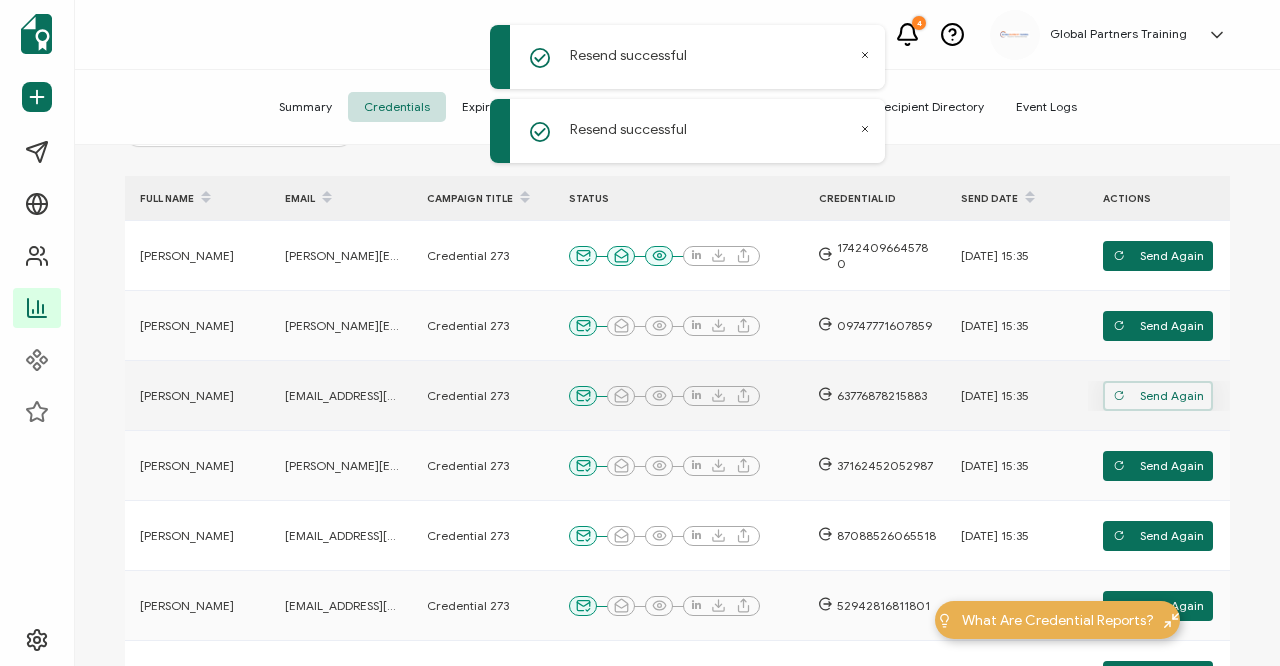 scroll, scrollTop: 231, scrollLeft: 0, axis: vertical 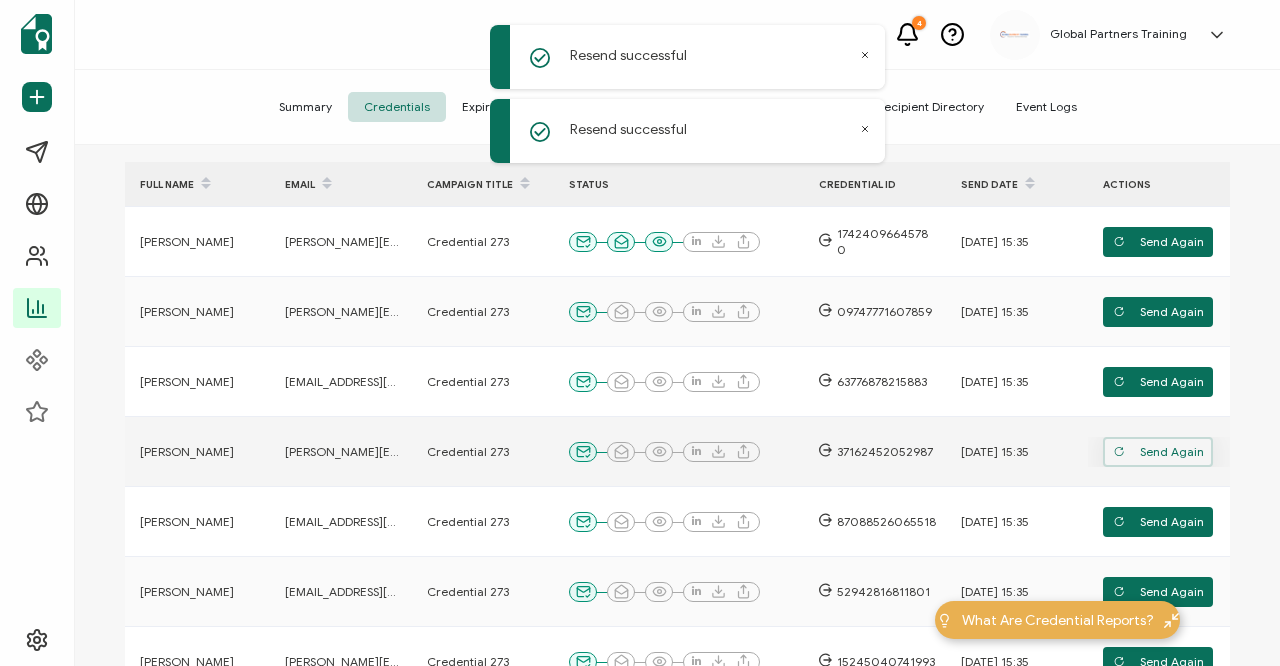 click on "Send Again" at bounding box center (1158, 312) 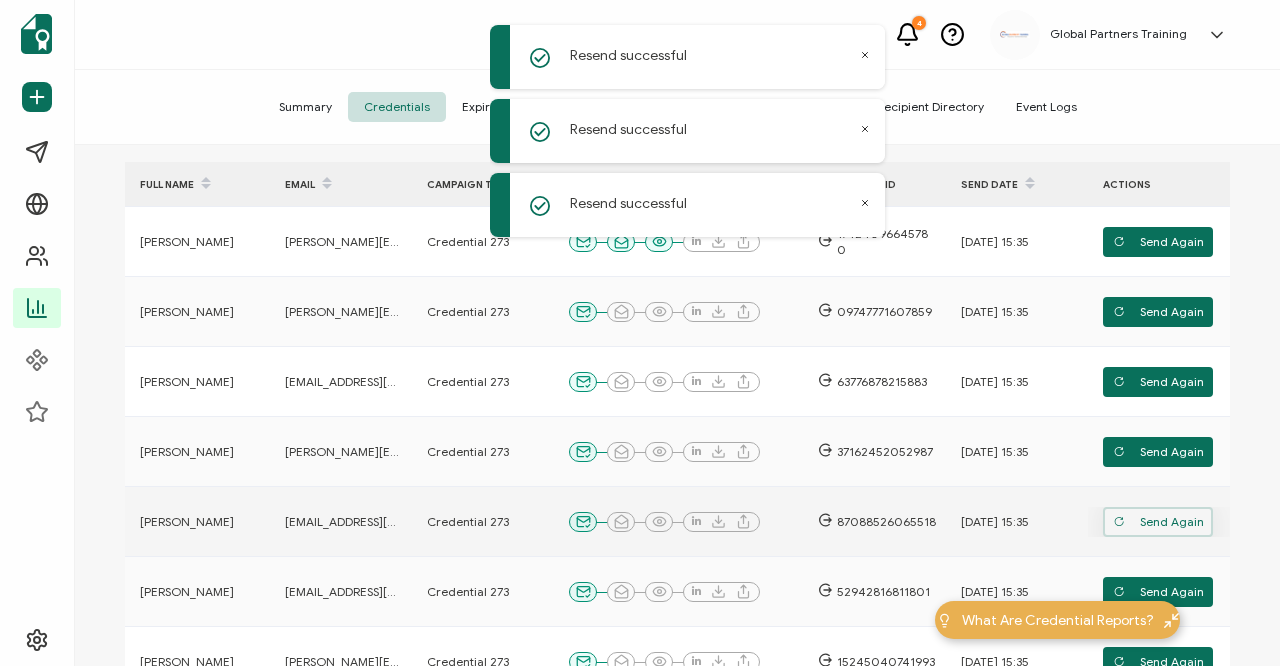 click on "Send Again" at bounding box center [1158, 242] 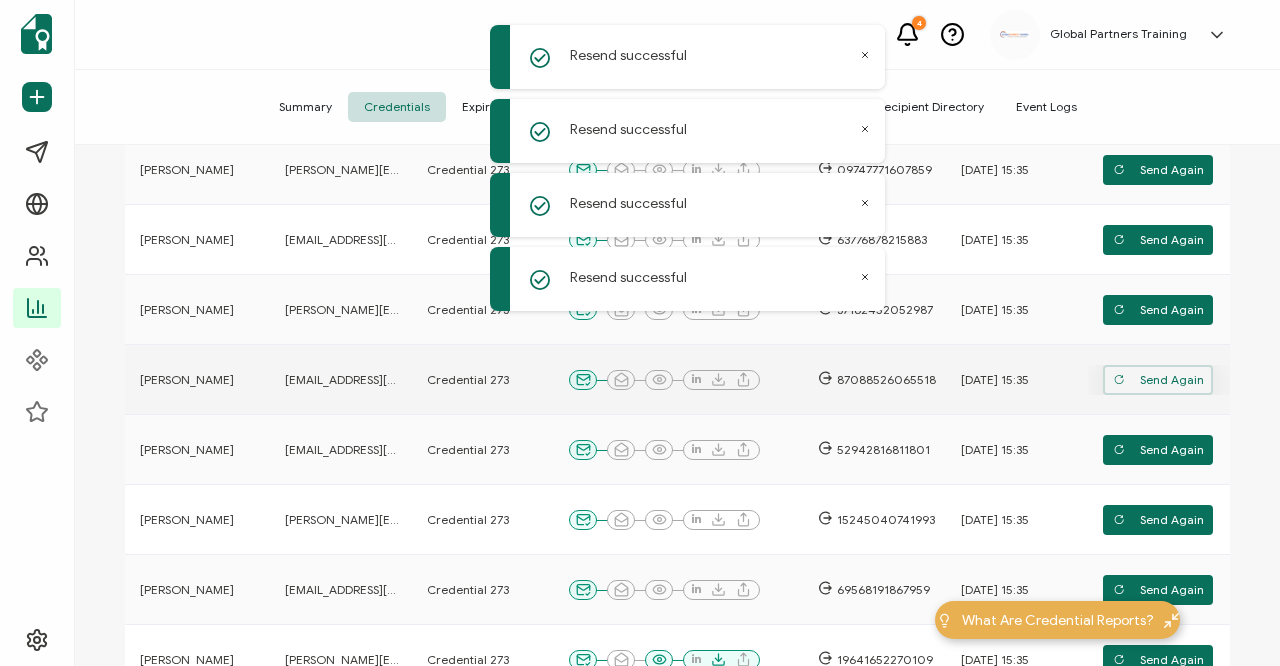 scroll, scrollTop: 378, scrollLeft: 0, axis: vertical 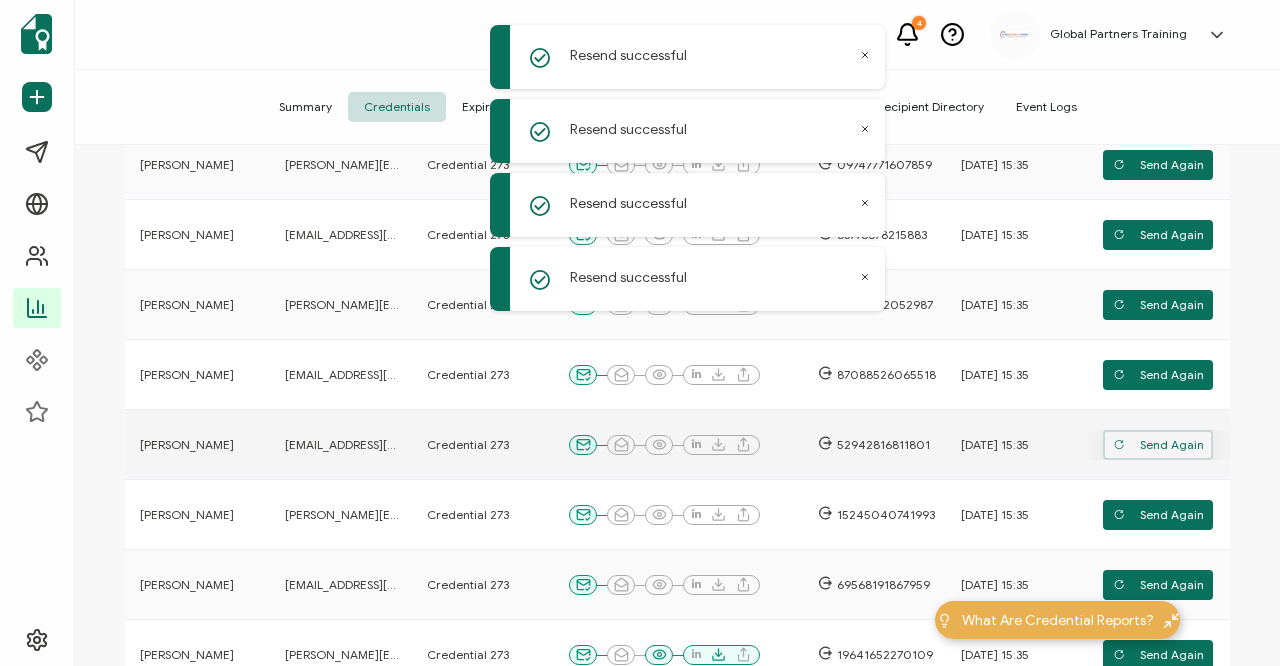 click on "Send Again" at bounding box center (1158, 165) 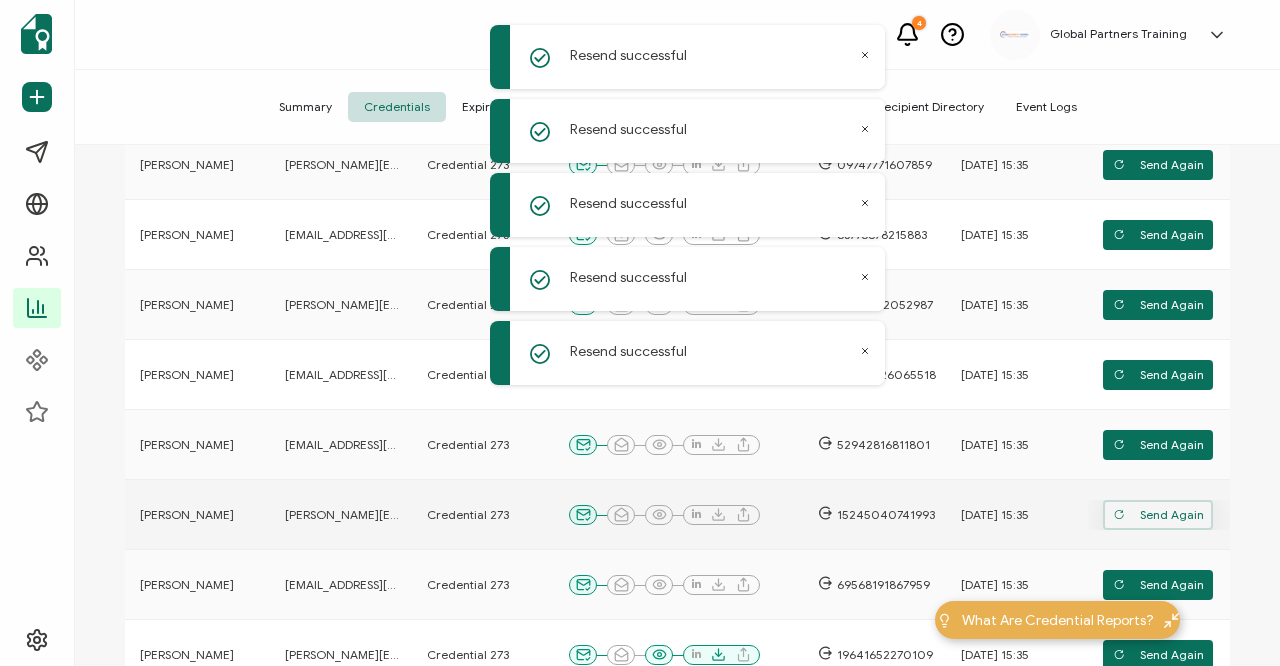 click on "Send Again" at bounding box center (1158, 95) 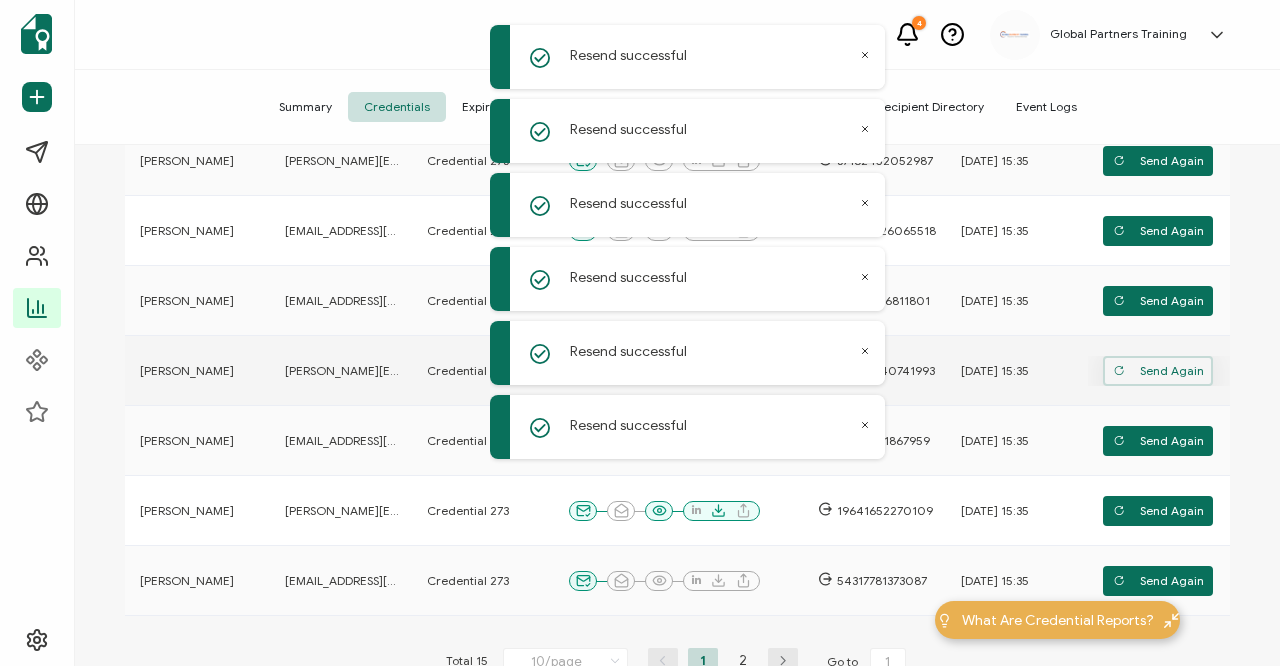 scroll, scrollTop: 529, scrollLeft: 0, axis: vertical 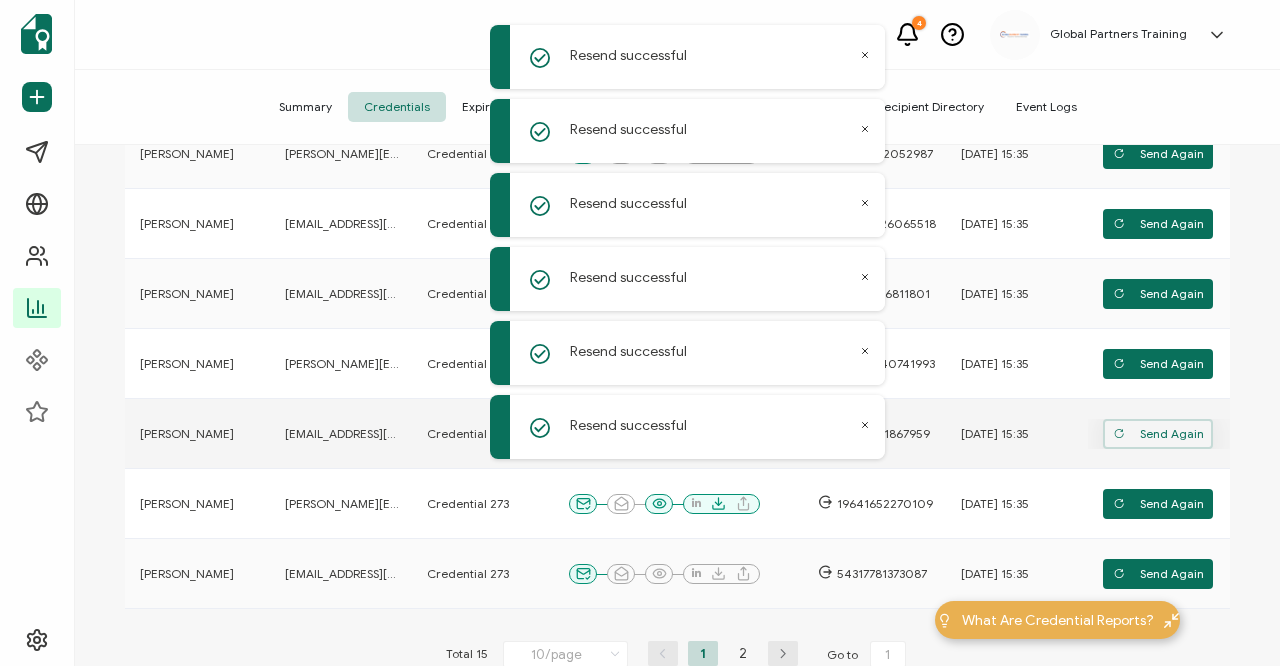 click on "Send Again" at bounding box center [1158, 14] 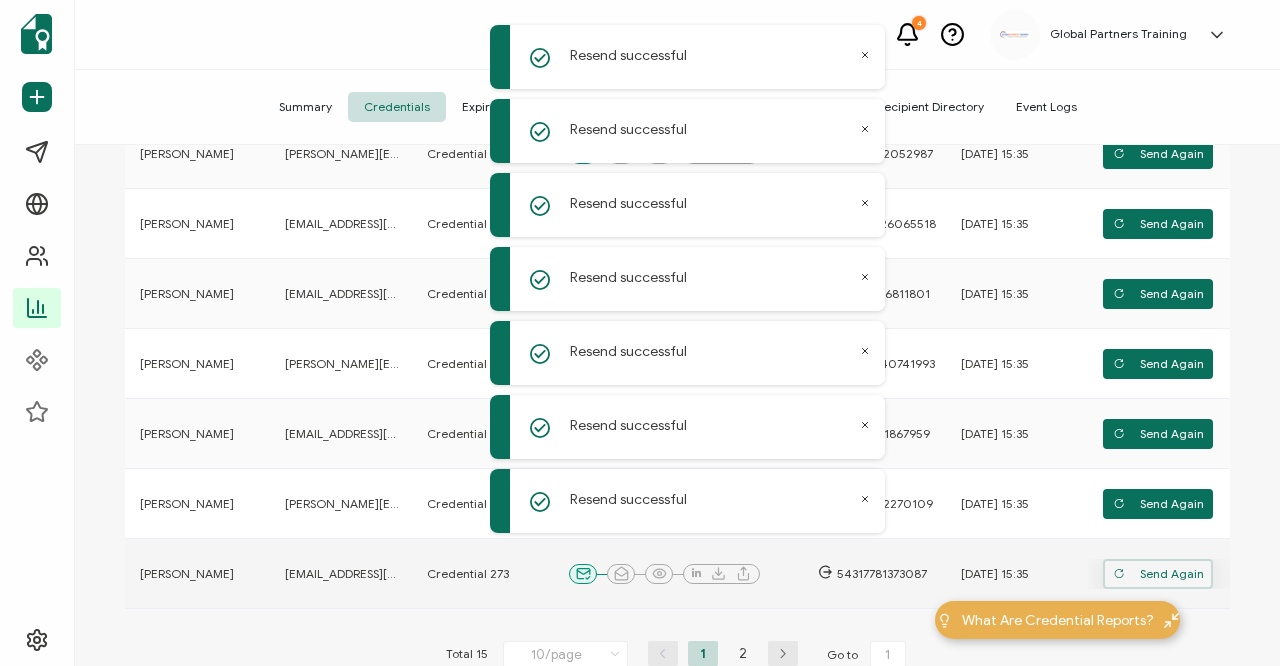click on "Send Again" at bounding box center [1158, 14] 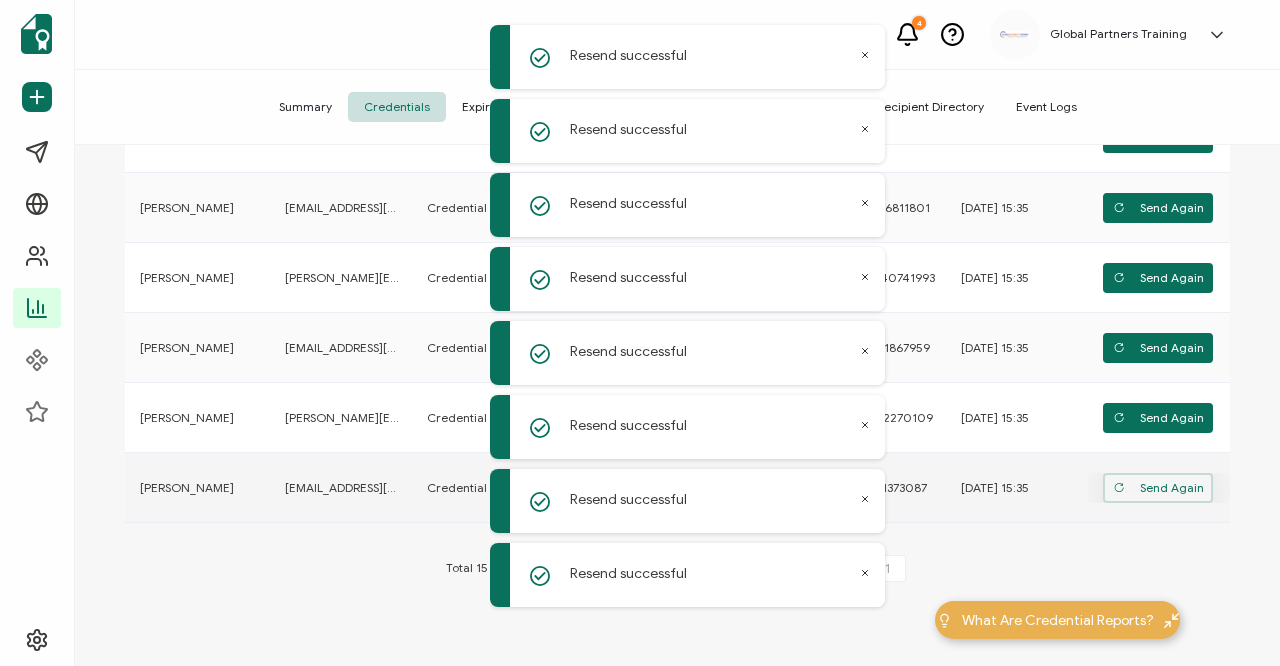 scroll, scrollTop: 617, scrollLeft: 0, axis: vertical 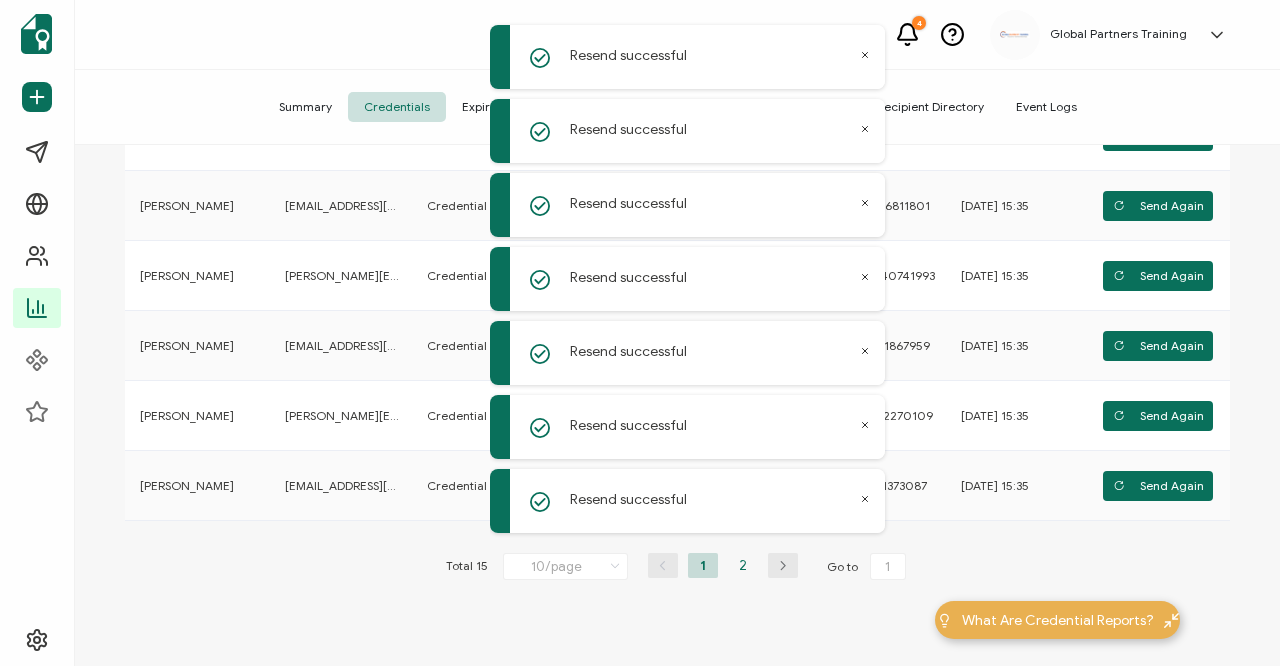 click on "2" at bounding box center [743, 565] 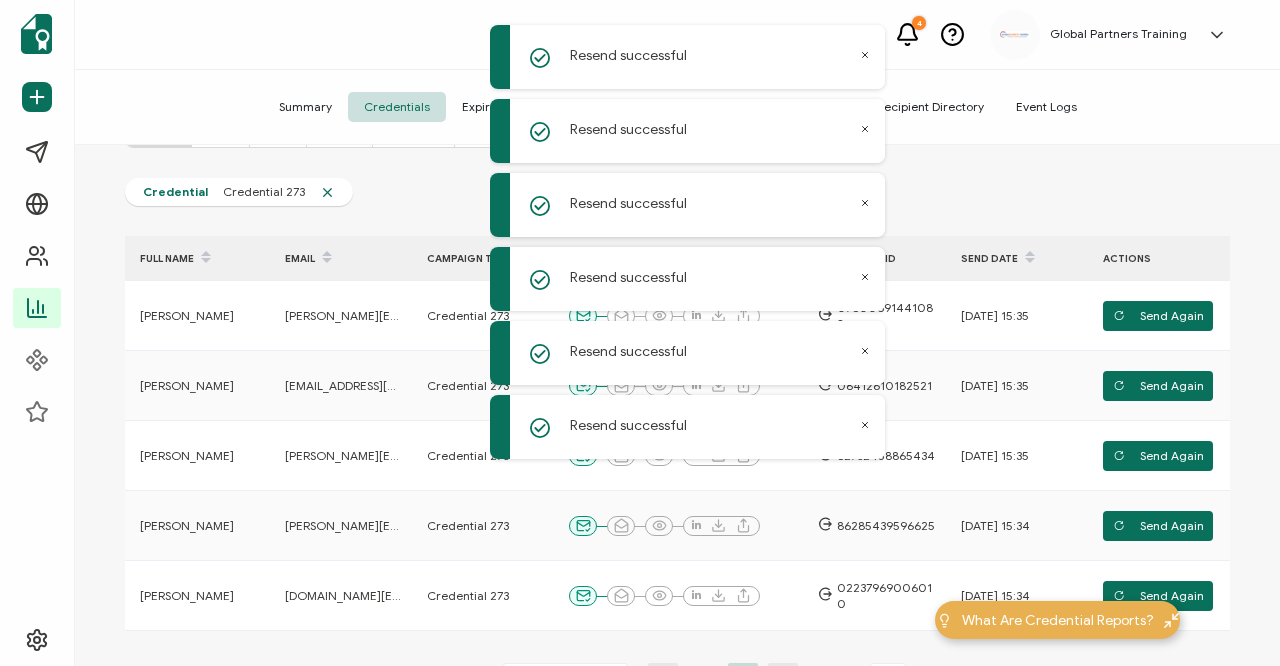 scroll, scrollTop: 267, scrollLeft: 0, axis: vertical 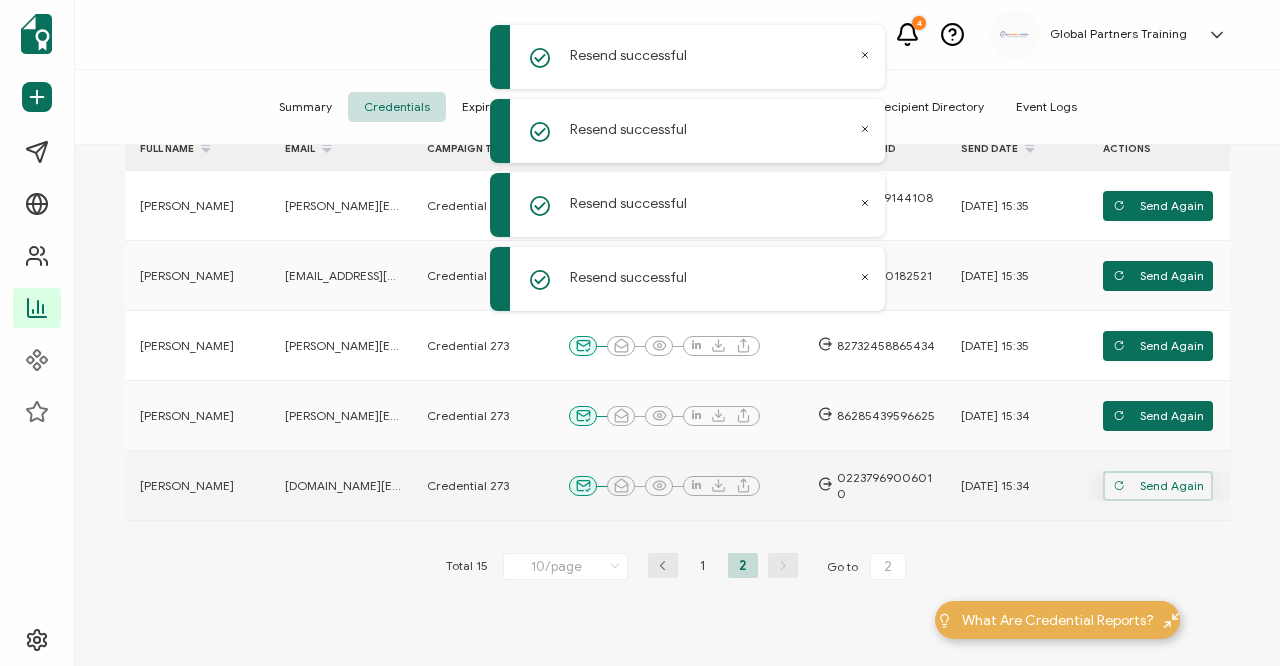 click on "Send Again" at bounding box center [1158, 206] 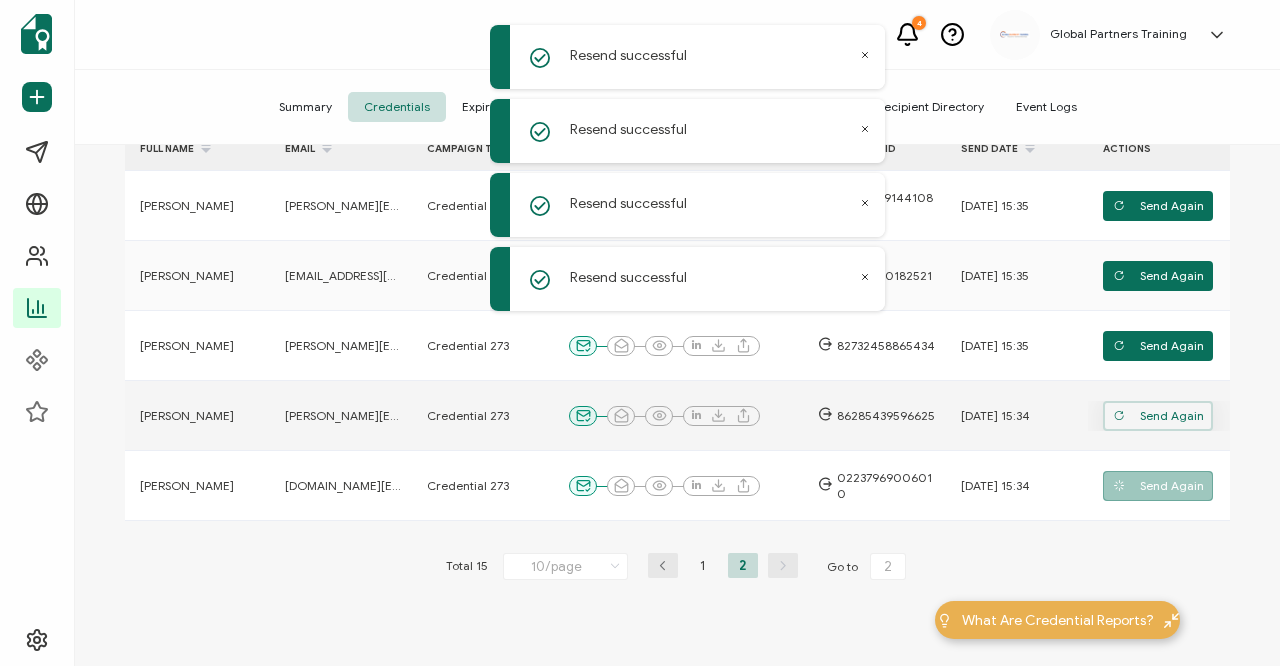 click on "Send Again" at bounding box center (1158, 276) 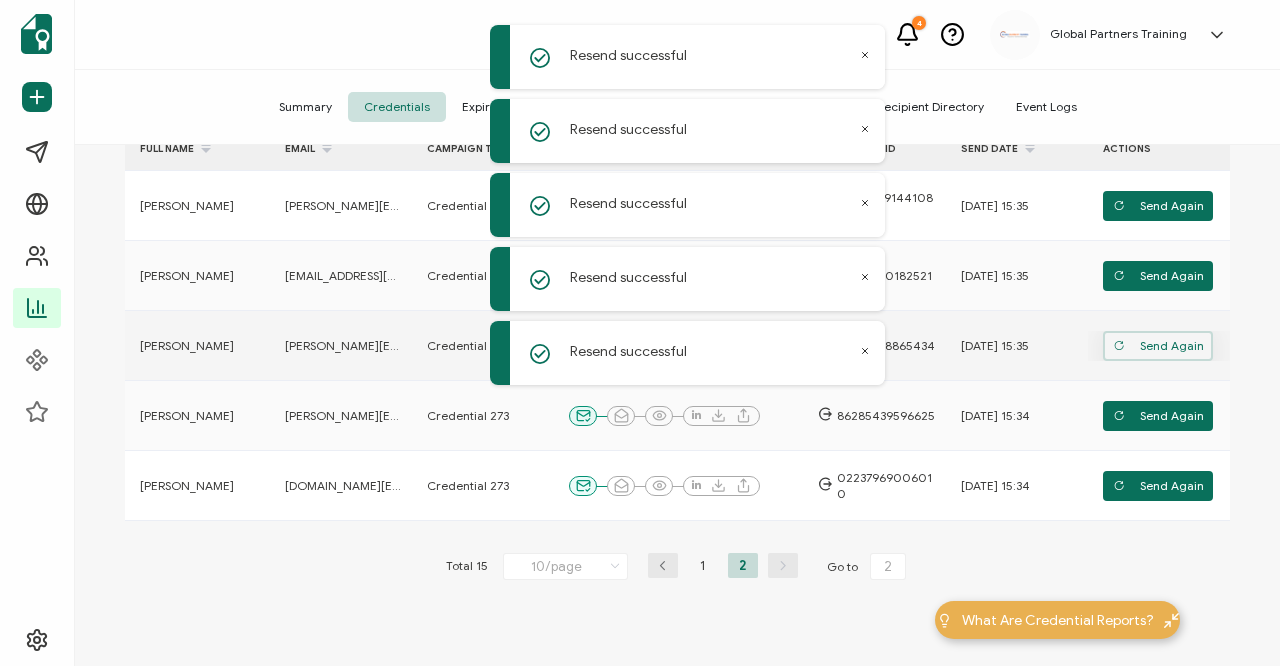 click on "Send Again" at bounding box center [1158, 206] 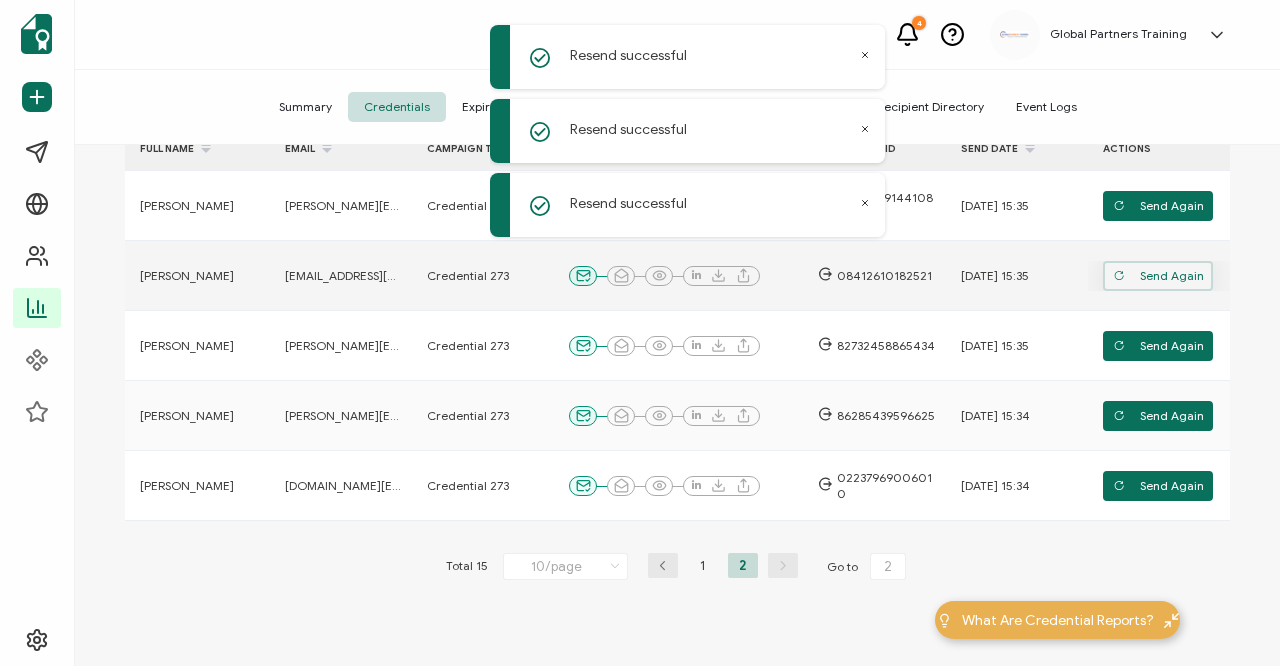 click on "Send Again" at bounding box center [1158, 276] 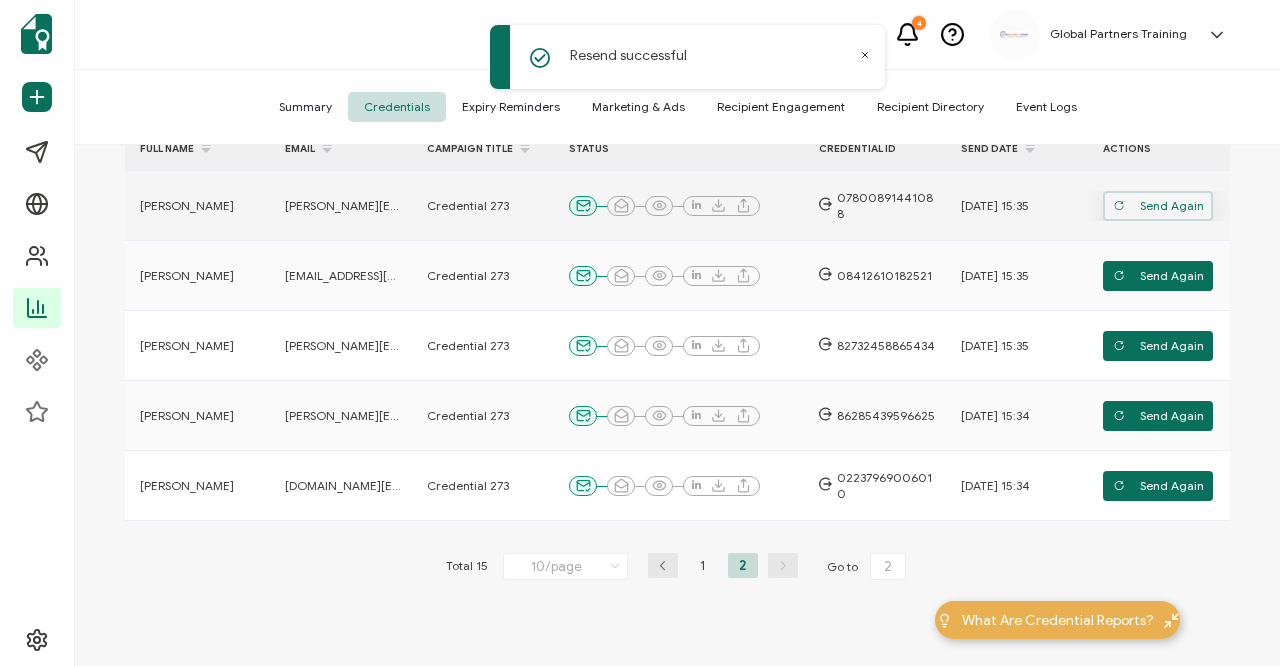 click on "Send Again" at bounding box center (1158, 206) 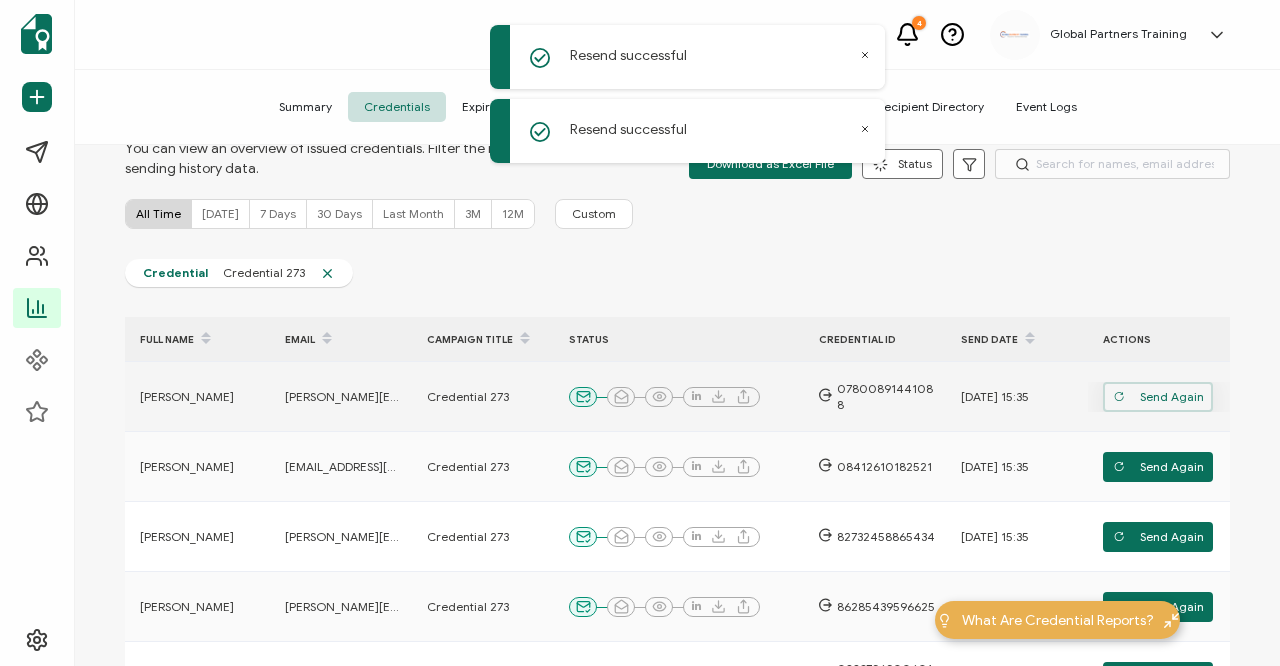 scroll, scrollTop: 0, scrollLeft: 0, axis: both 